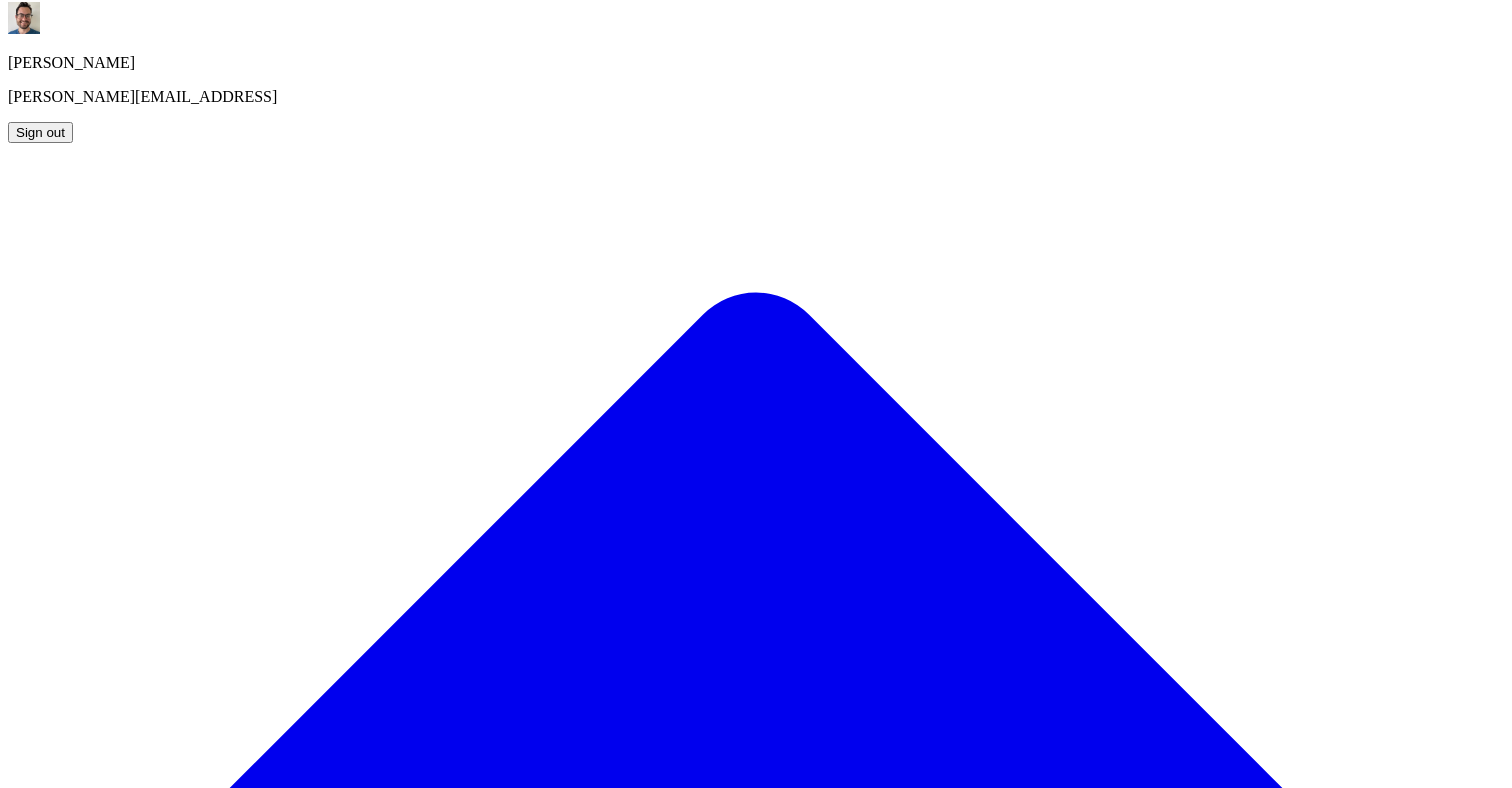 scroll, scrollTop: 0, scrollLeft: 0, axis: both 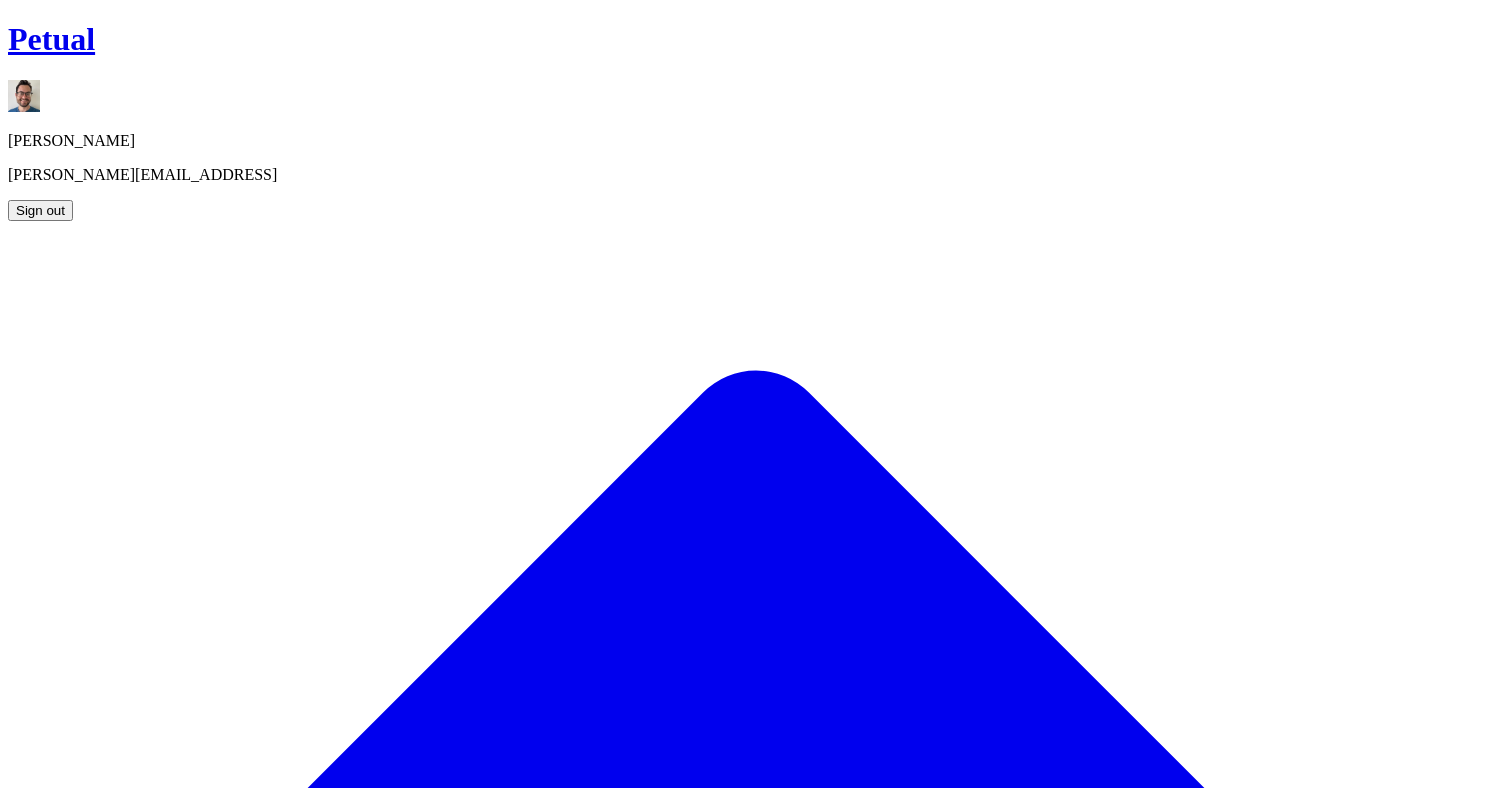 click on "Add Control" at bounding box center (63, 1817) 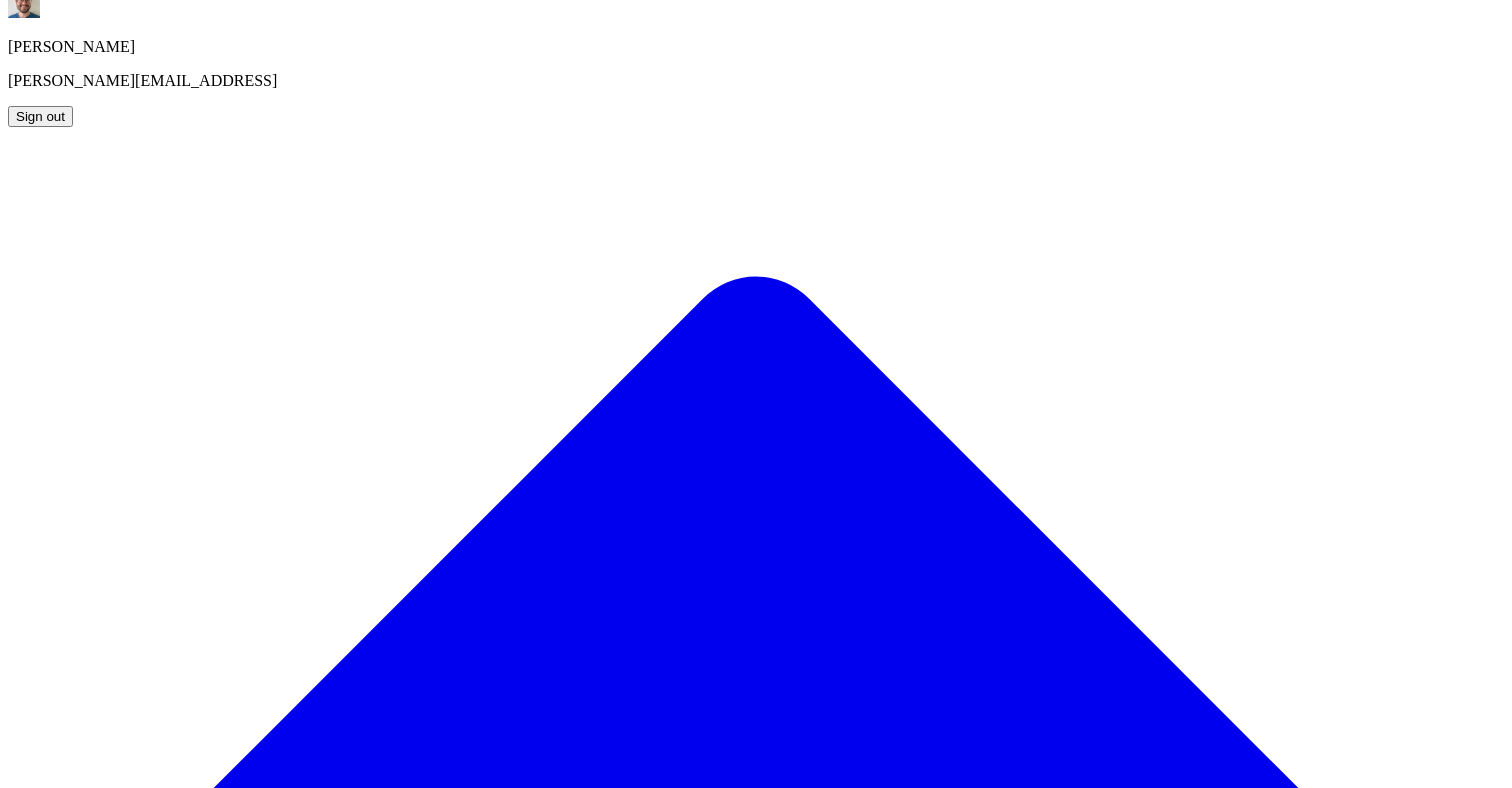 scroll, scrollTop: 111, scrollLeft: 0, axis: vertical 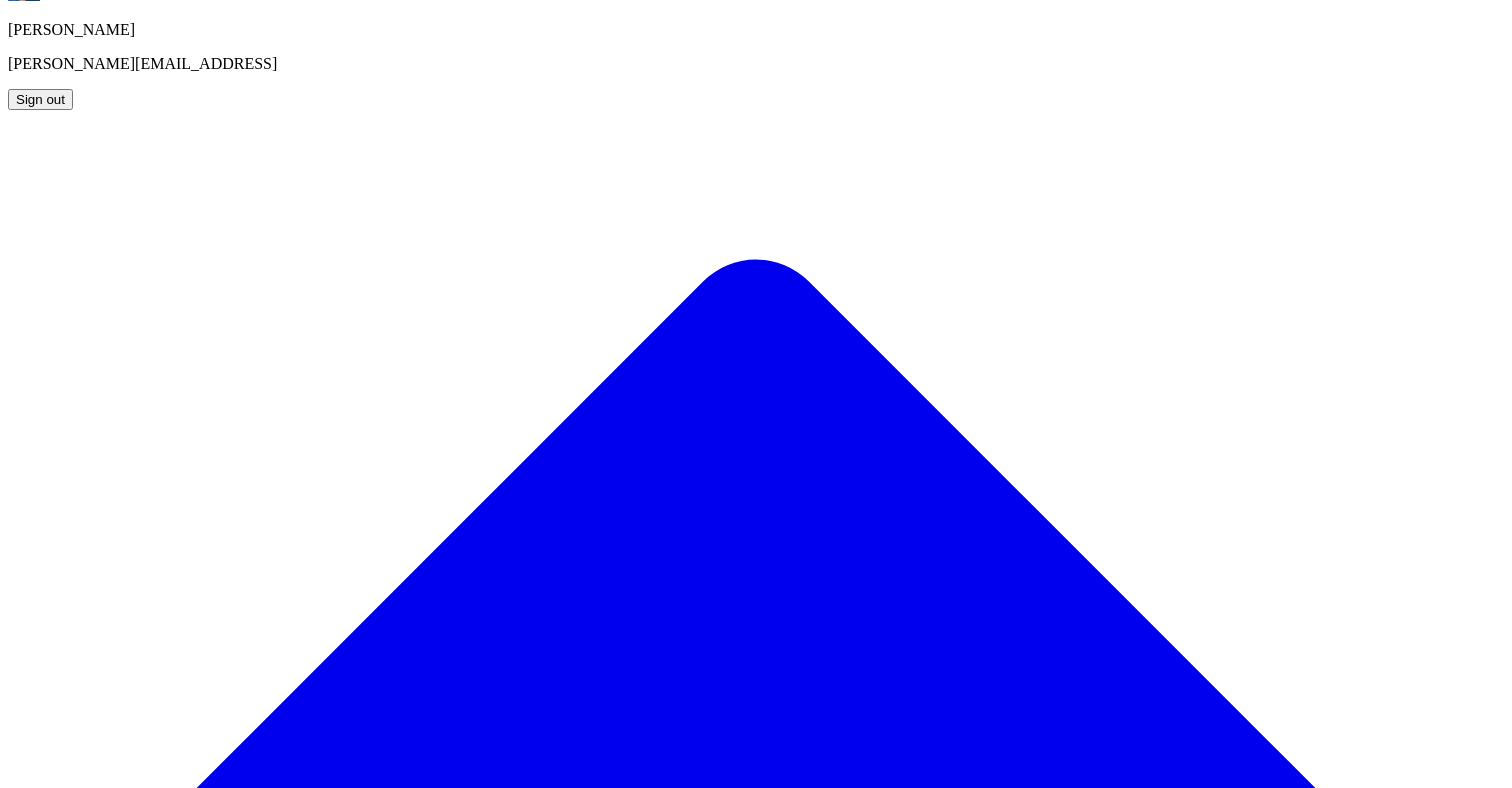 click on "NetSuite" at bounding box center (90, 2743) 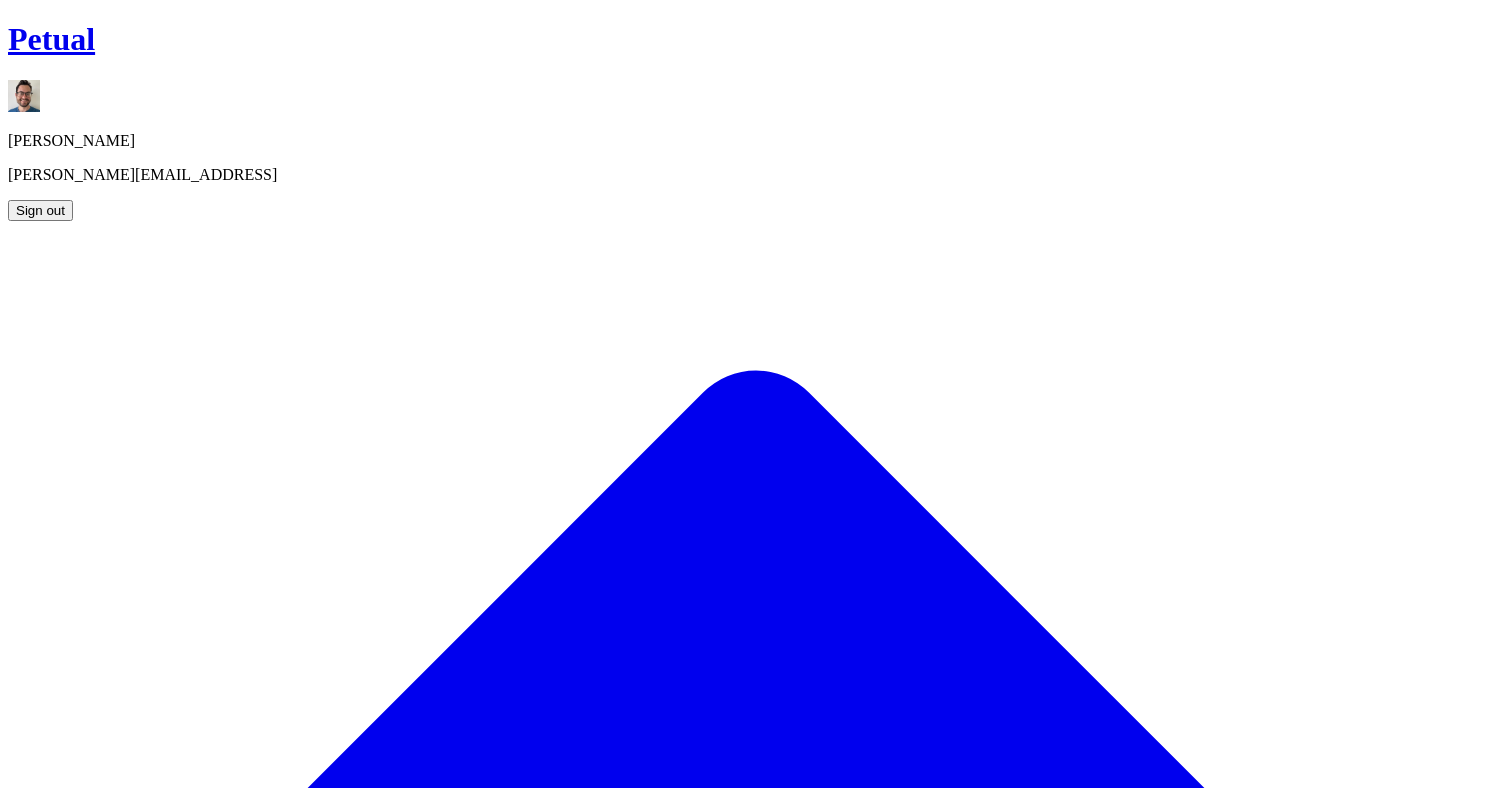 scroll, scrollTop: 111, scrollLeft: 0, axis: vertical 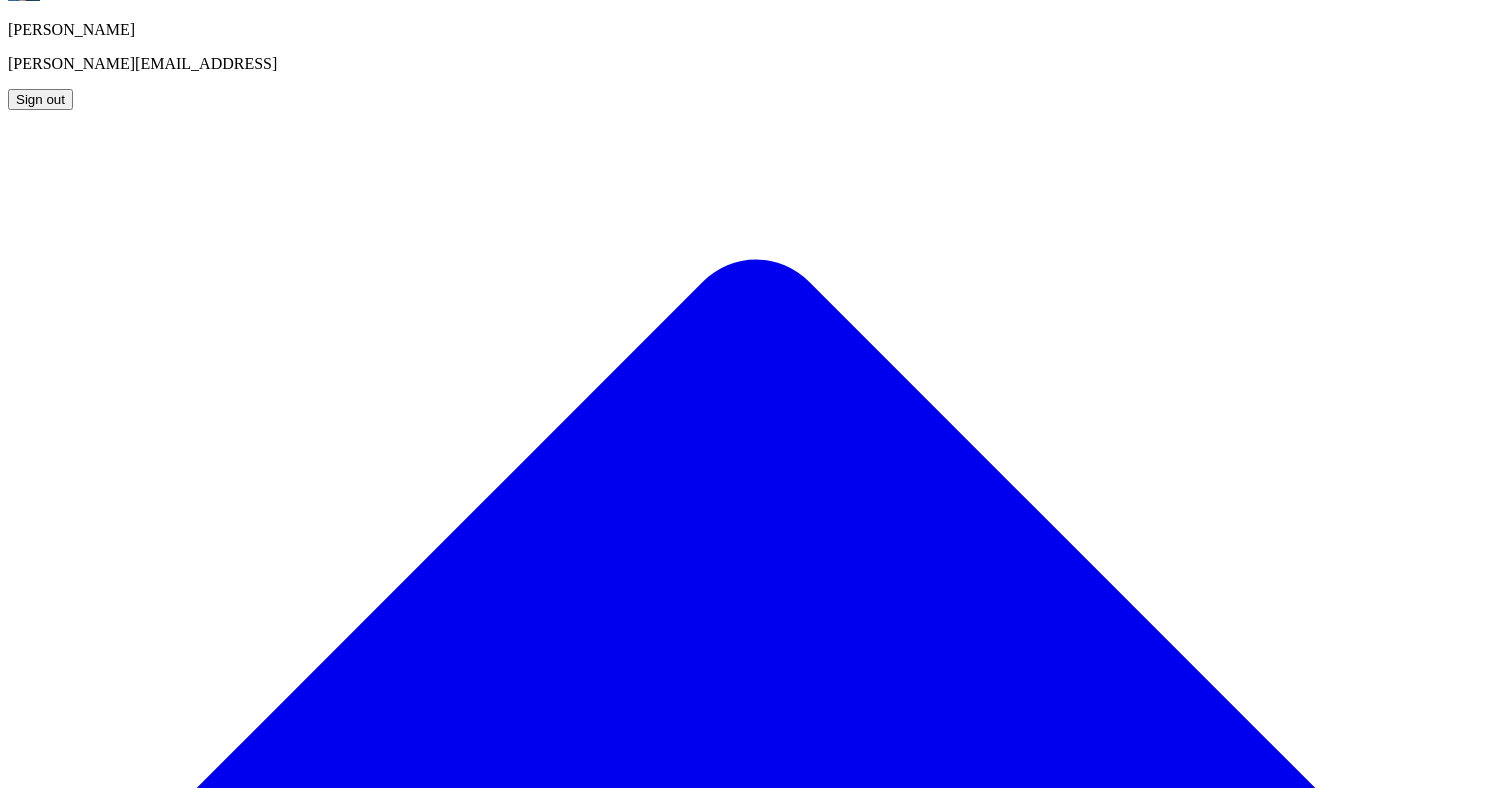click on "NetSuite" at bounding box center [90, 2743] 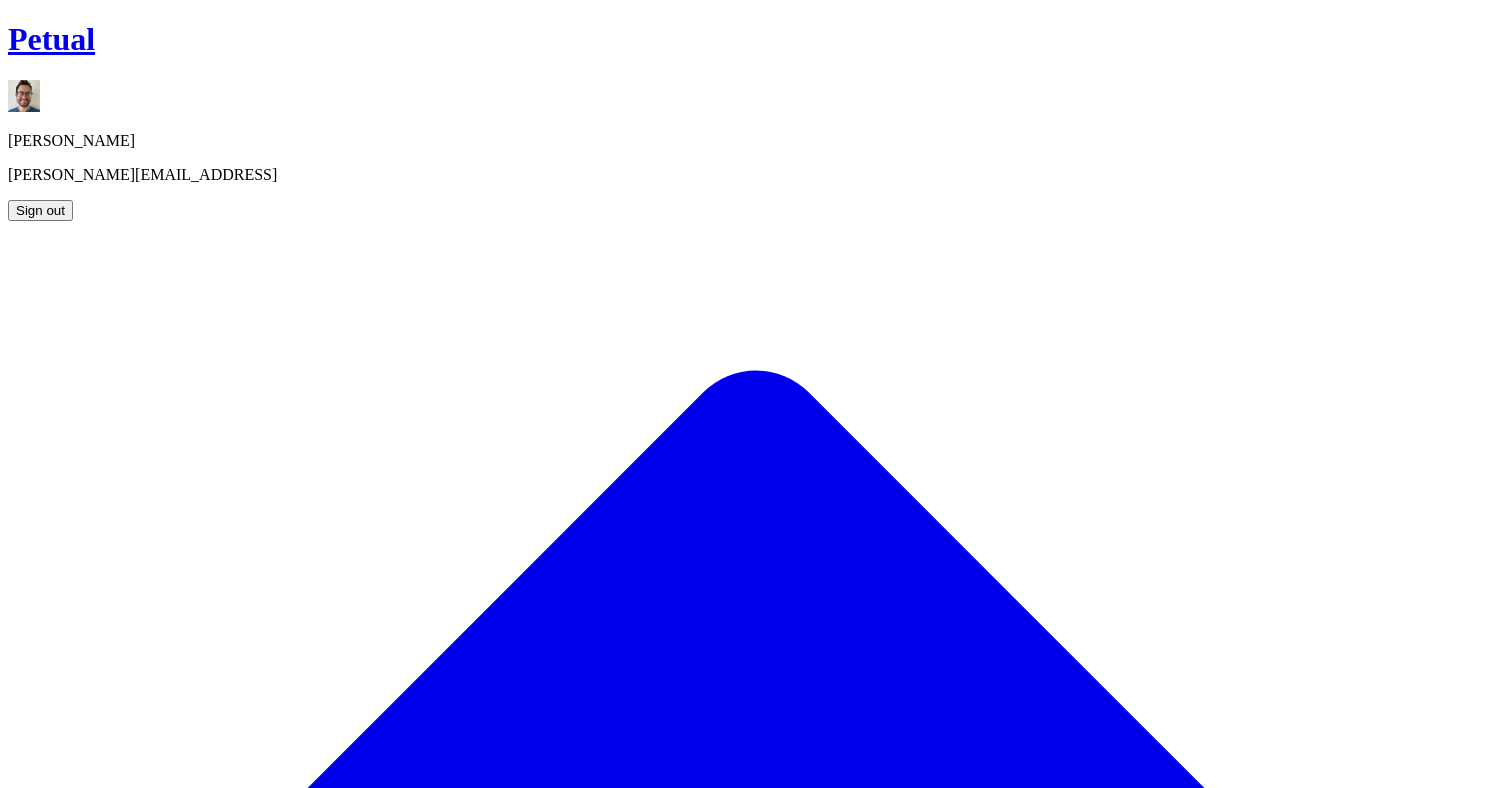 click on "Logical Security Over User Administration" at bounding box center (351, 2178) 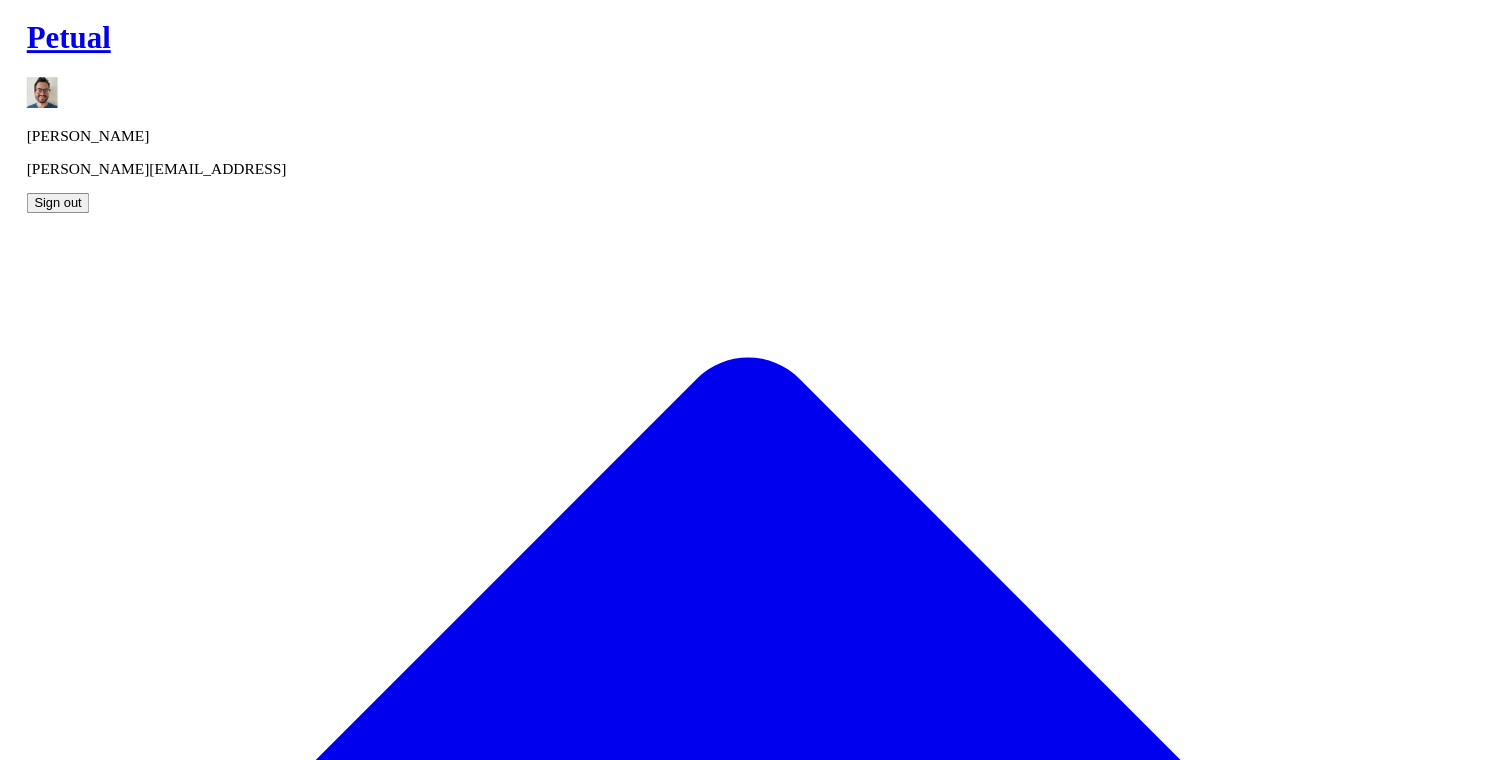 scroll, scrollTop: 0, scrollLeft: 0, axis: both 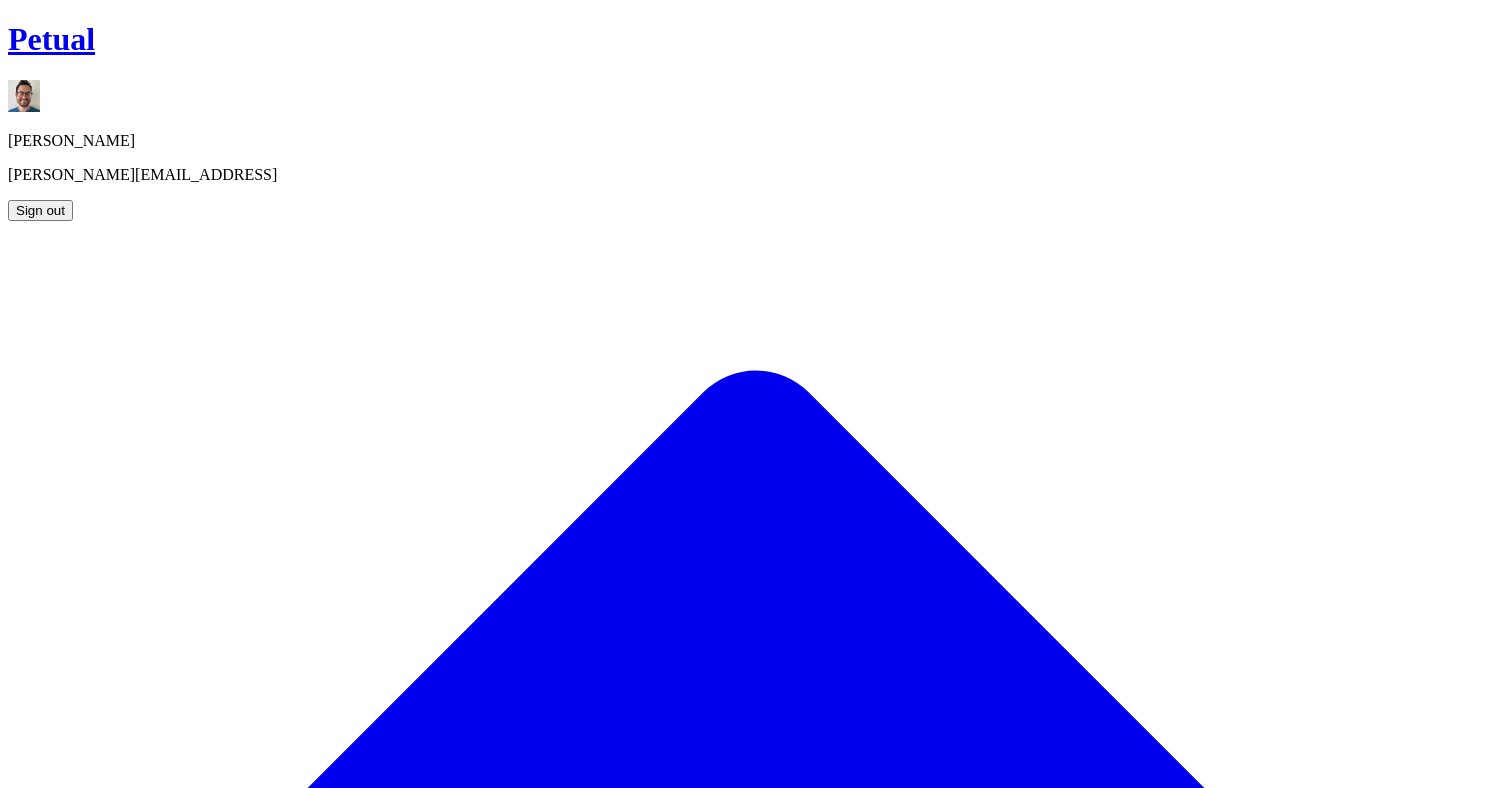 click 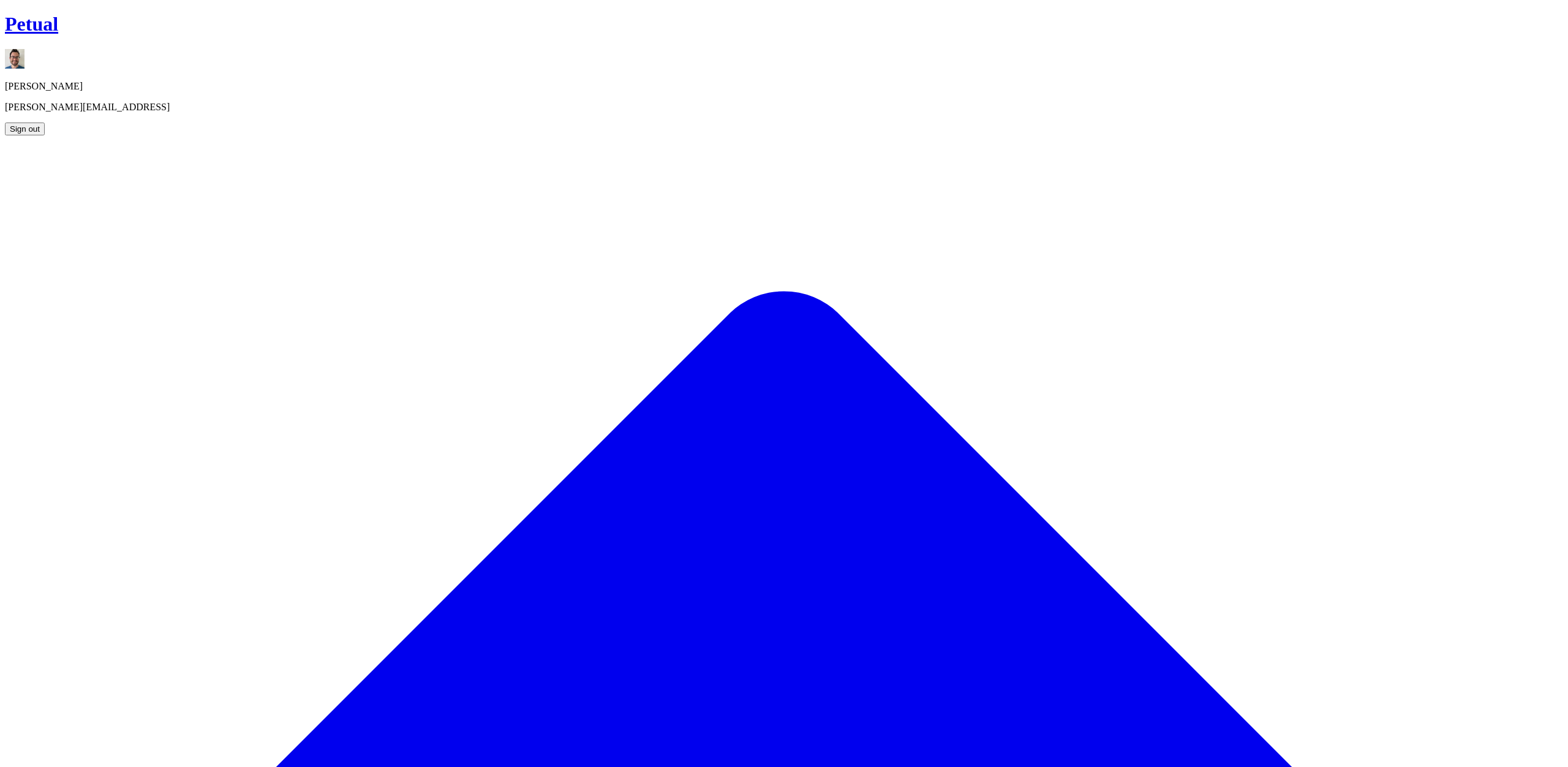 scroll, scrollTop: 0, scrollLeft: 0, axis: both 